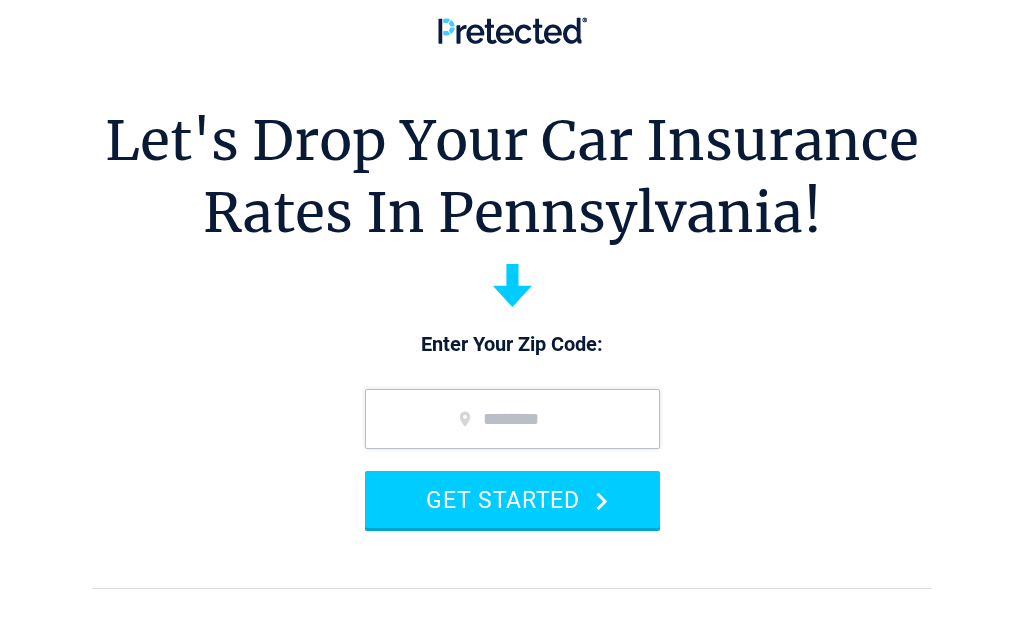 scroll, scrollTop: 0, scrollLeft: 0, axis: both 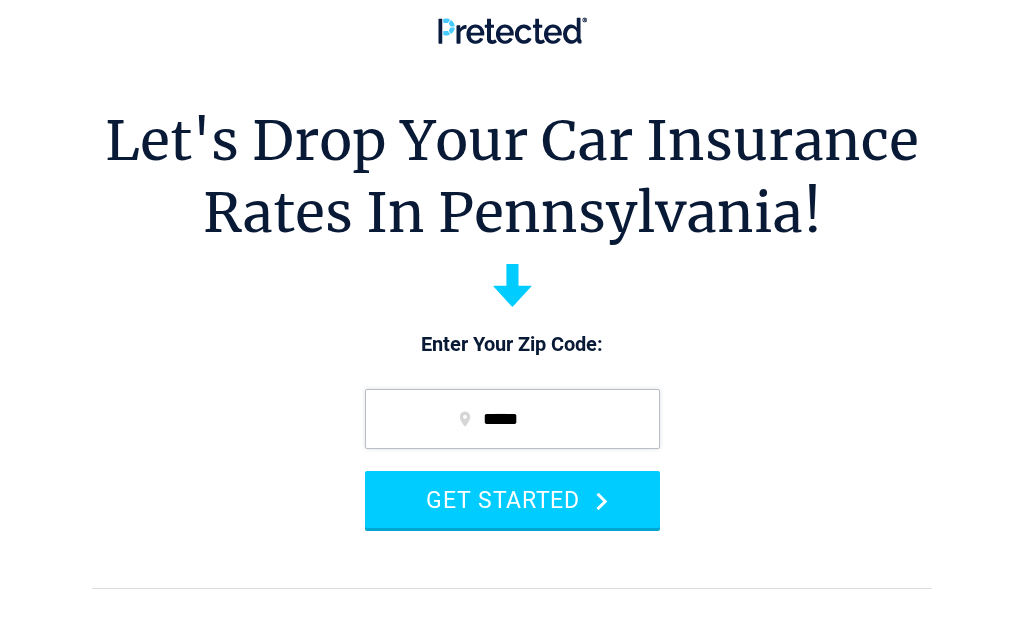 type on "*****" 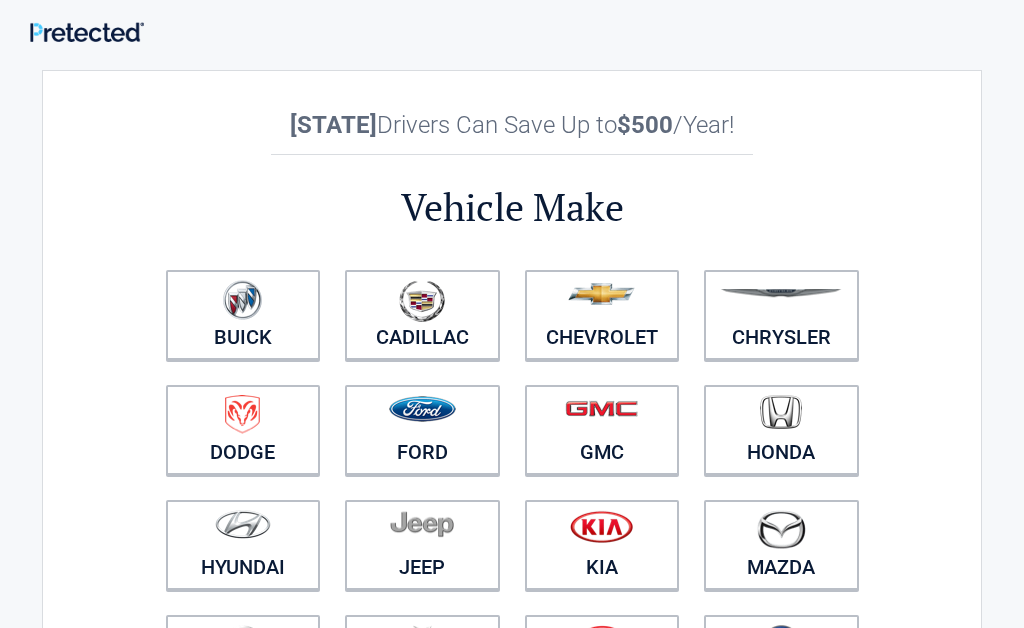 scroll, scrollTop: 0, scrollLeft: 0, axis: both 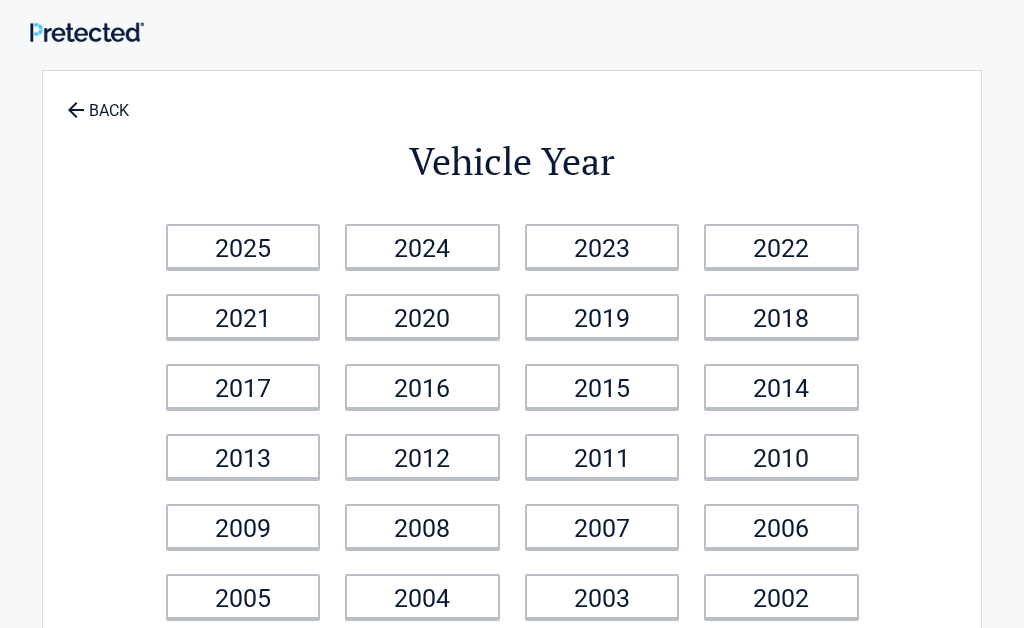 click on "2023" at bounding box center [602, 246] 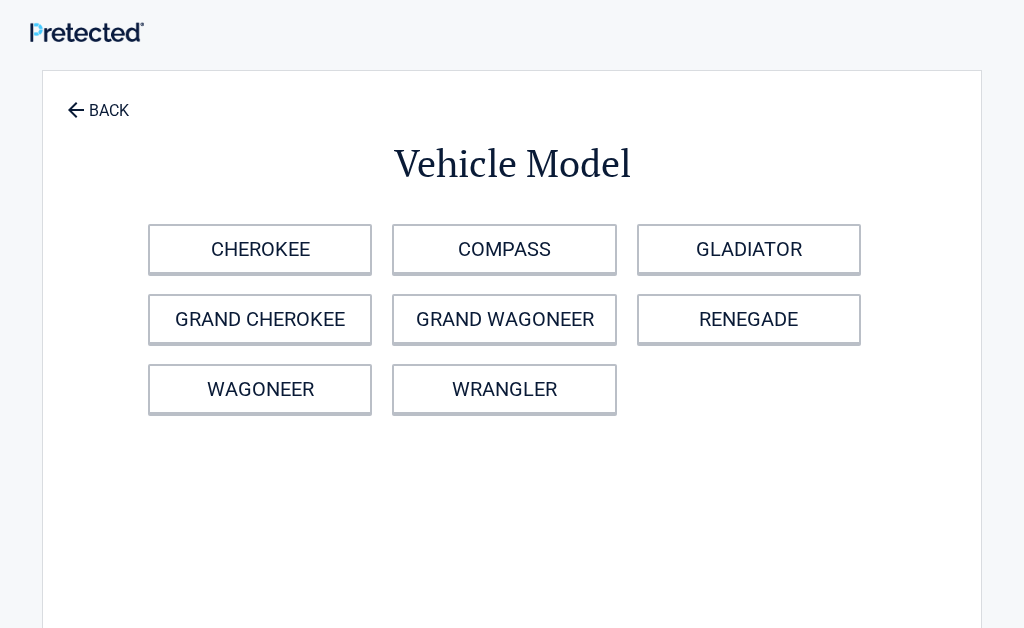 click on "CHEROKEE" at bounding box center [260, 249] 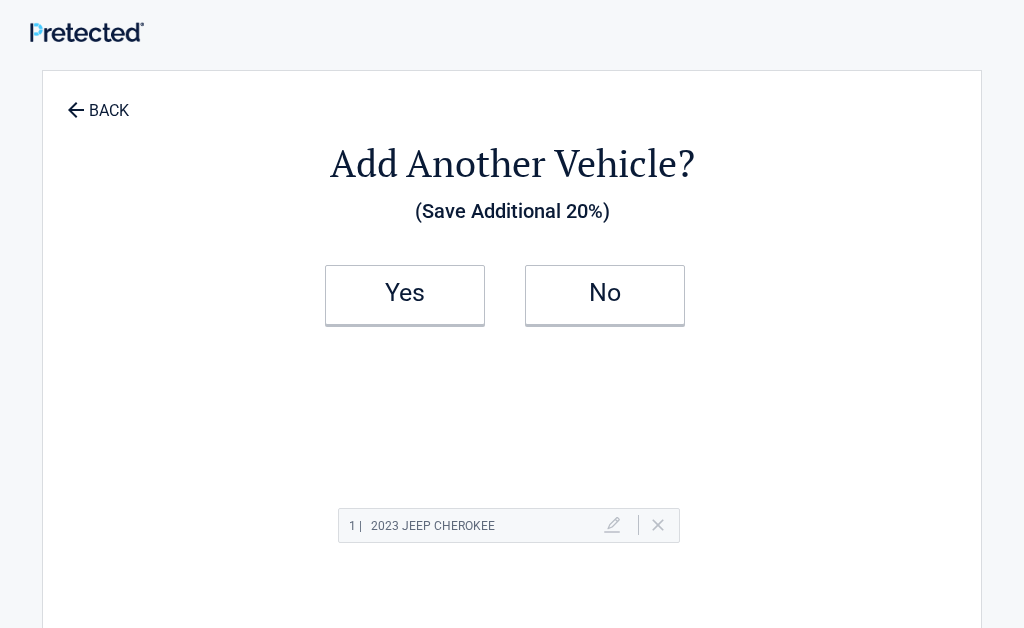 click on "Yes" at bounding box center [405, 295] 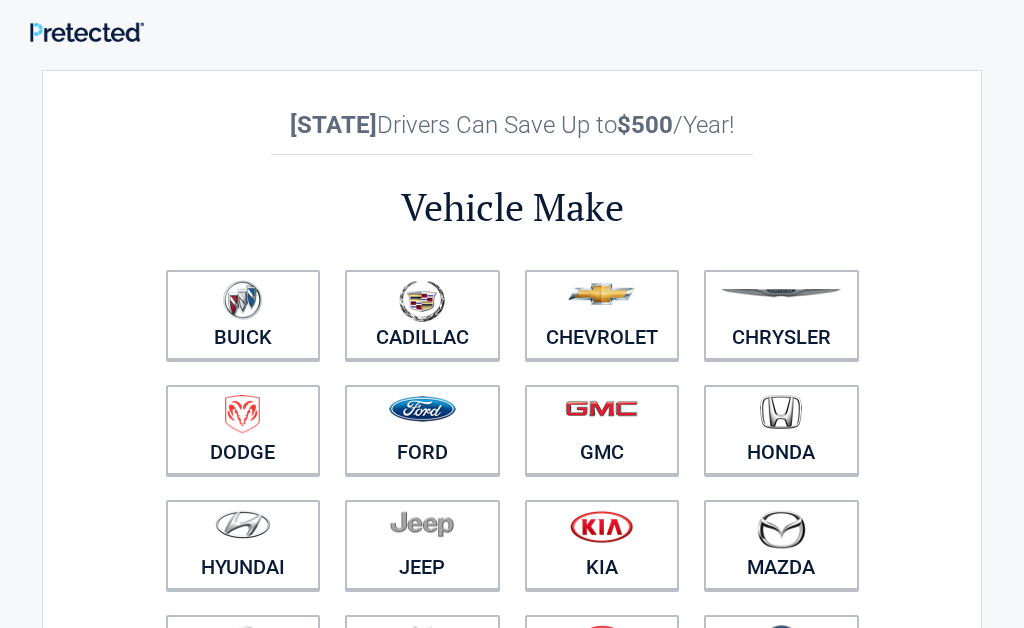 click at bounding box center (601, 294) 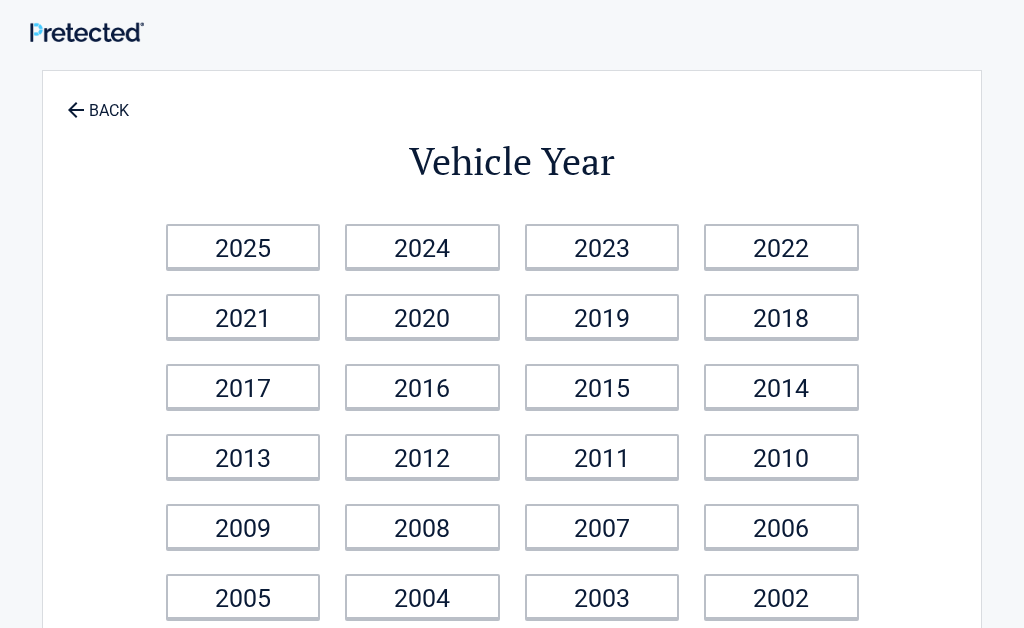 click on "2015" at bounding box center (602, 386) 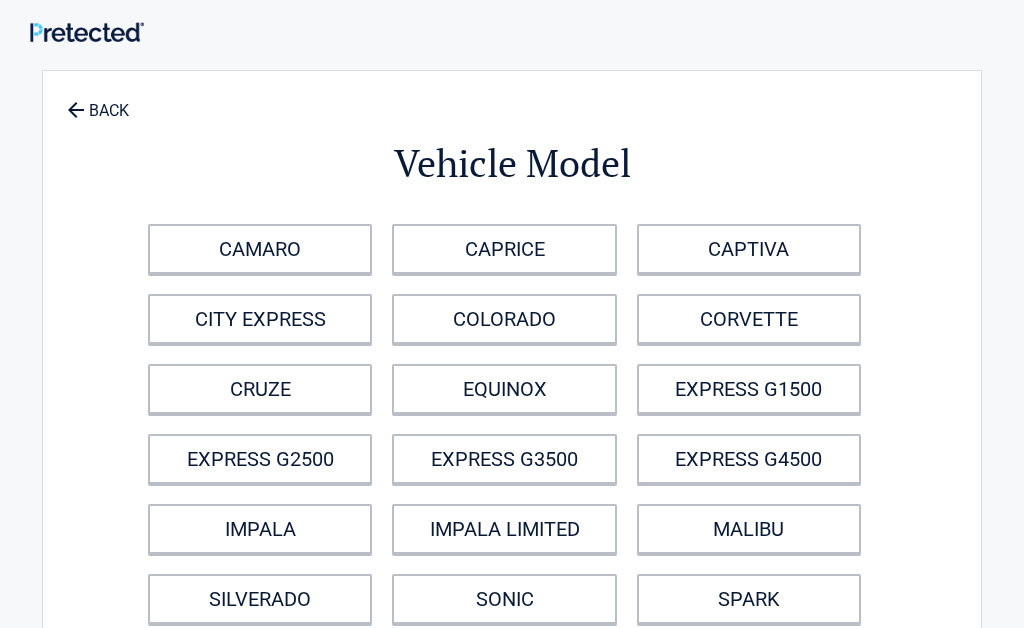 click on "CRUZE" at bounding box center (260, 389) 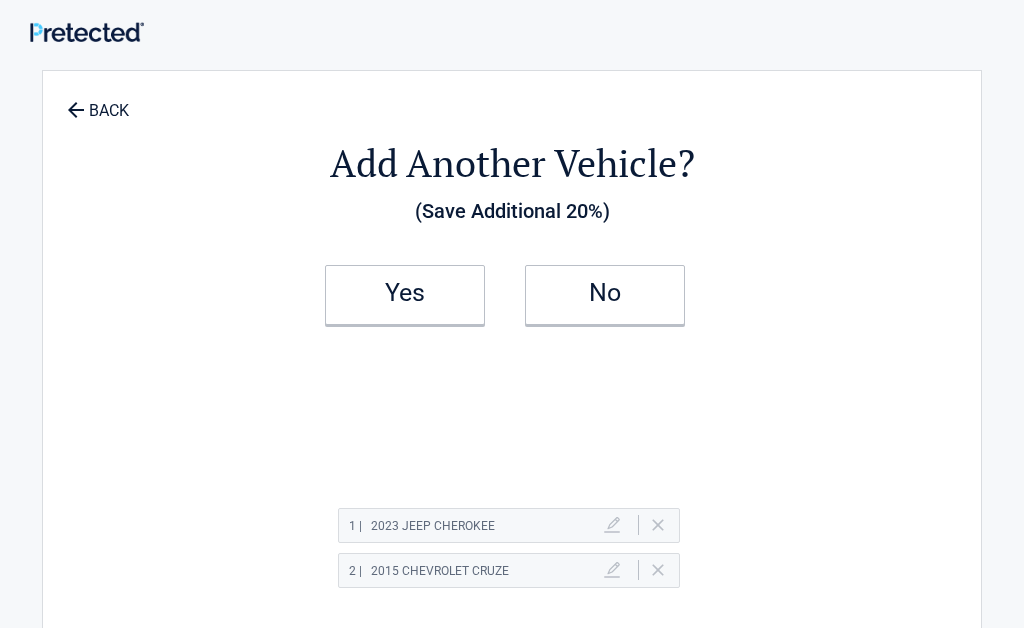 click on "No" at bounding box center [605, 293] 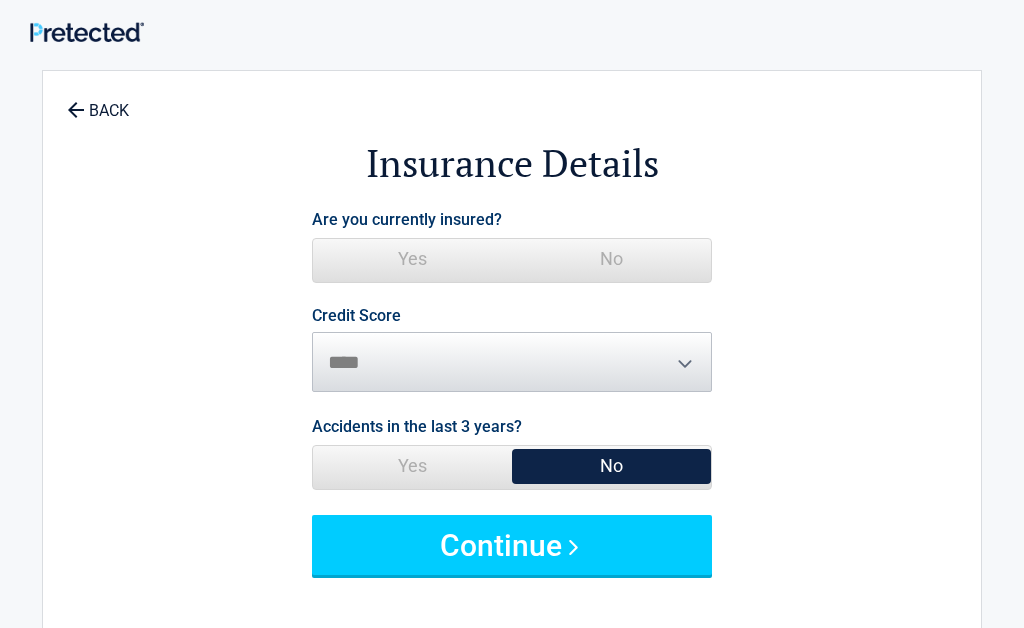 click on "Yes" at bounding box center [412, 259] 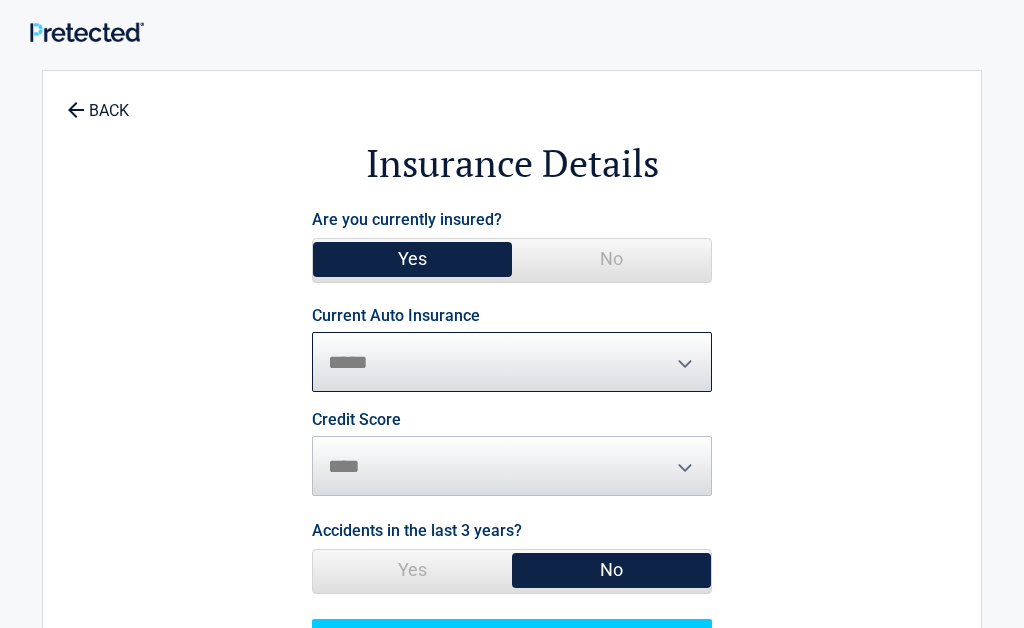 click on "**********" at bounding box center [512, 362] 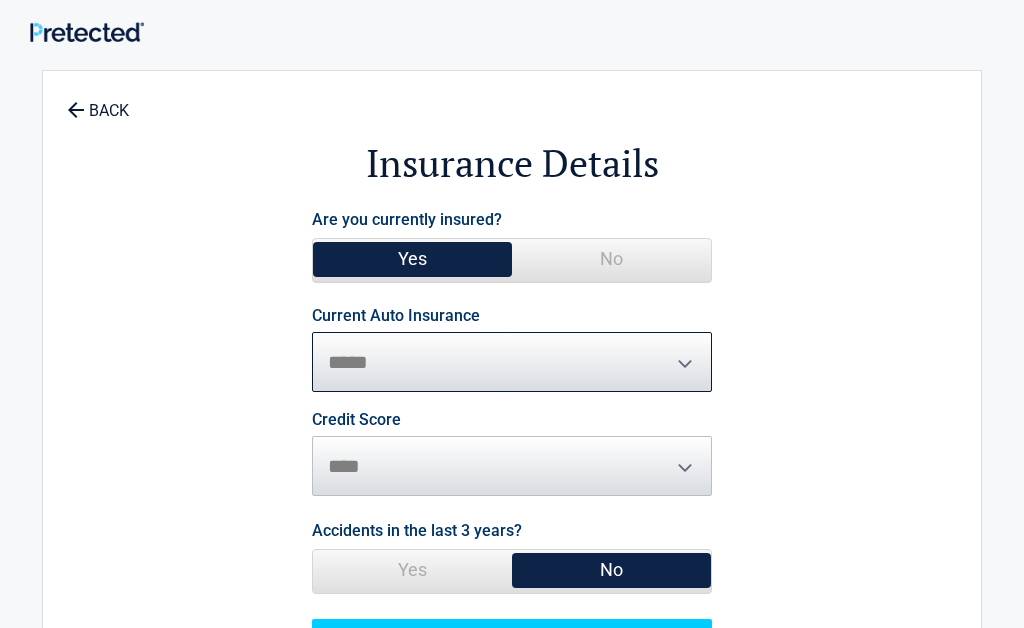 select on "*****" 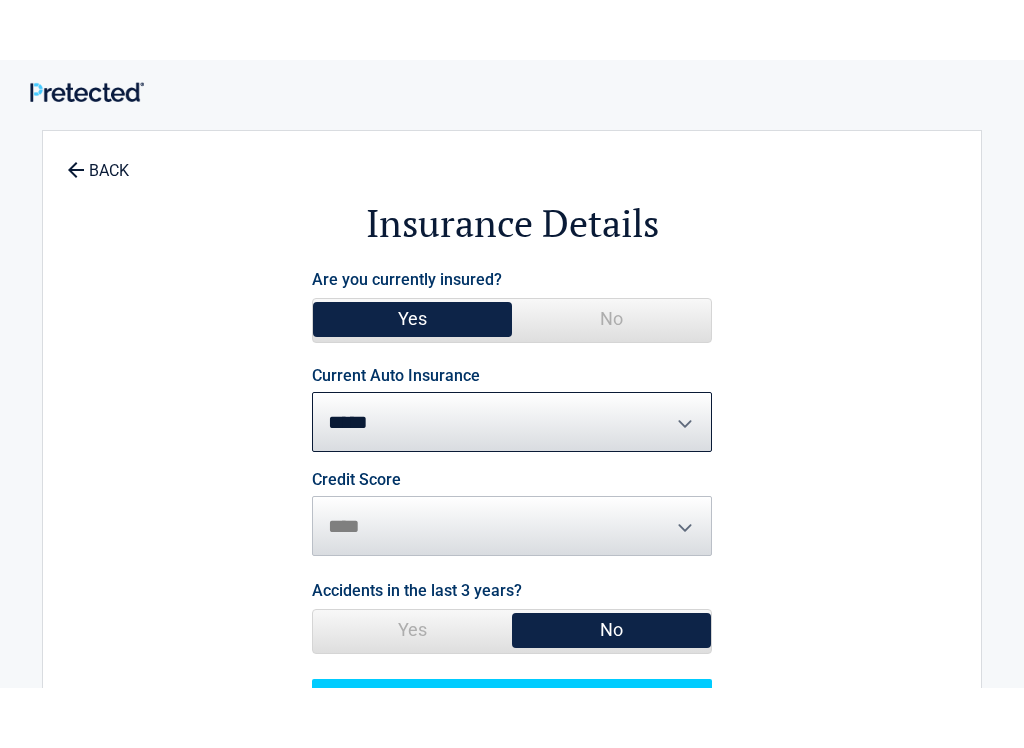 scroll, scrollTop: 132, scrollLeft: 0, axis: vertical 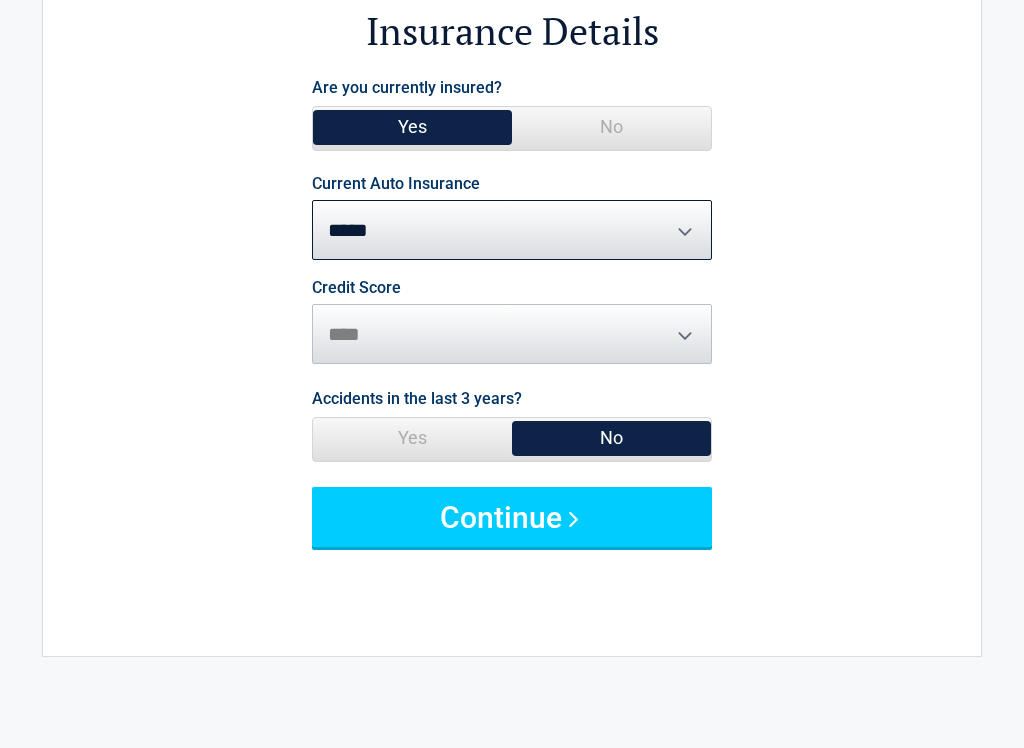 click on "Continue" at bounding box center [512, 517] 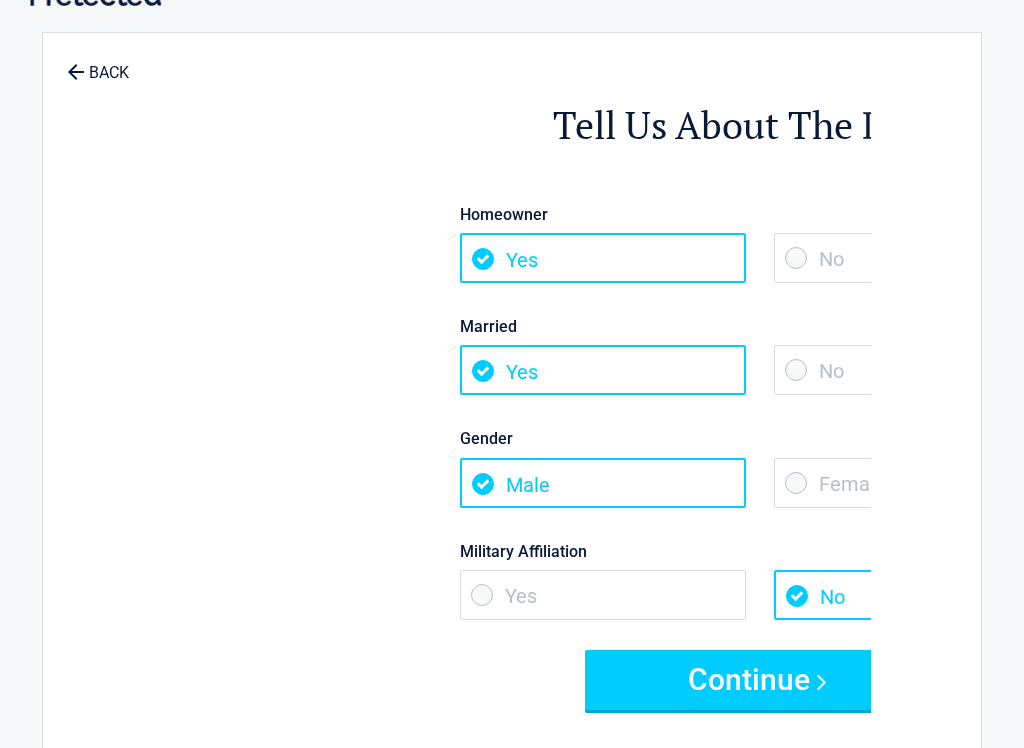 scroll, scrollTop: 0, scrollLeft: 0, axis: both 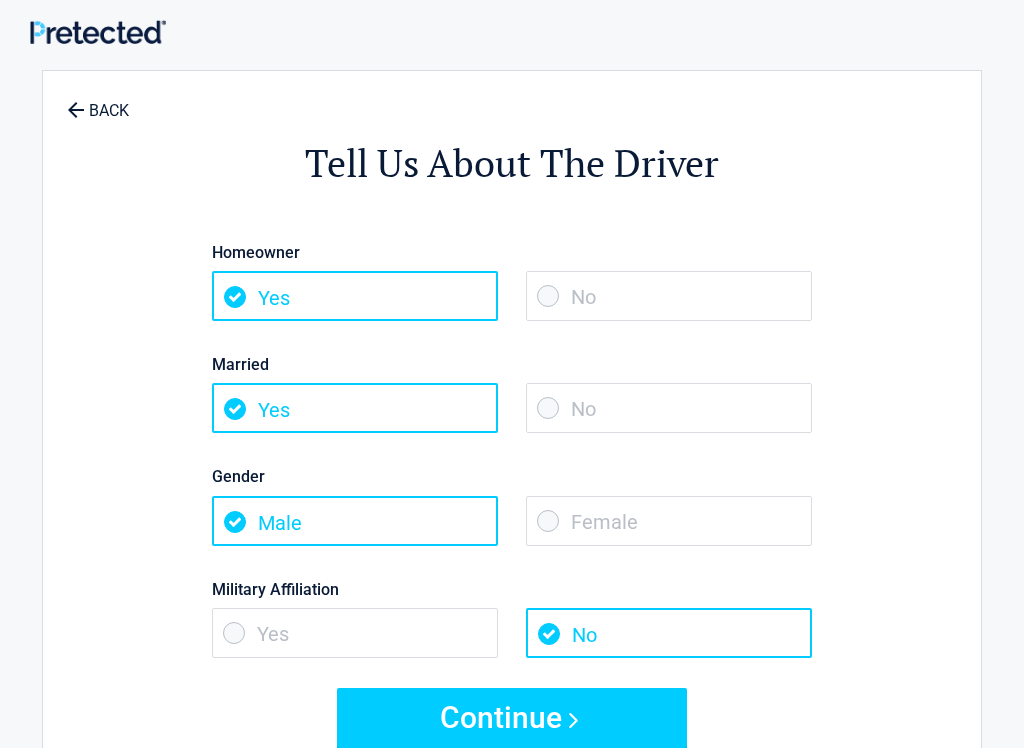 click on "Continue" at bounding box center [512, 718] 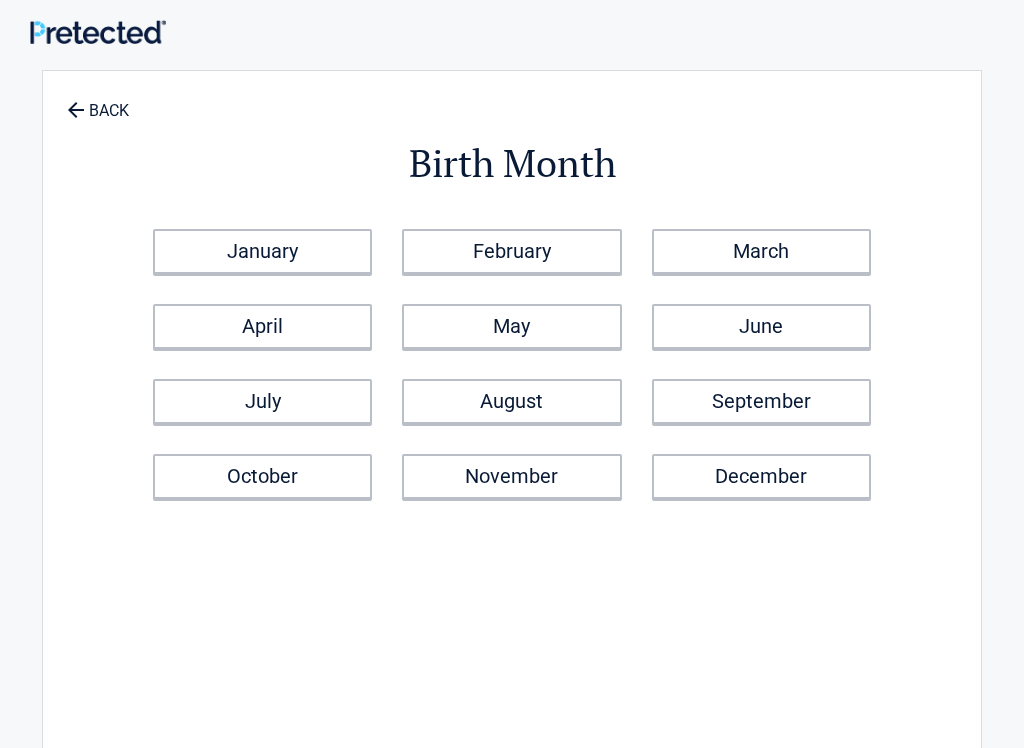 click on "March" at bounding box center (761, 251) 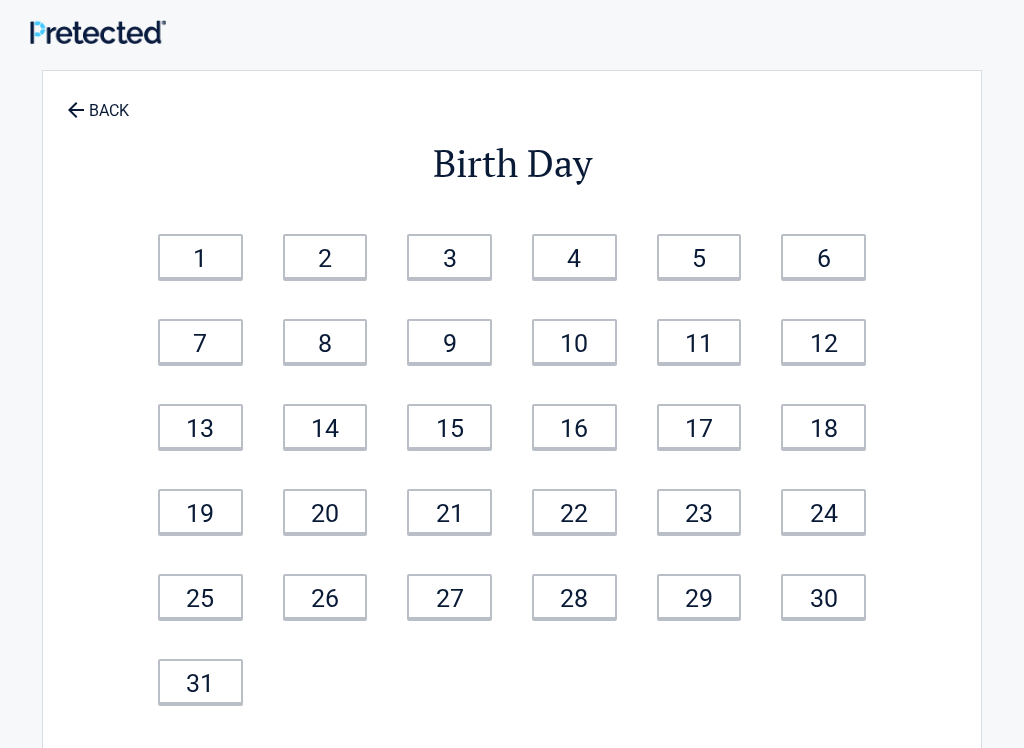 click on "9" at bounding box center (449, 341) 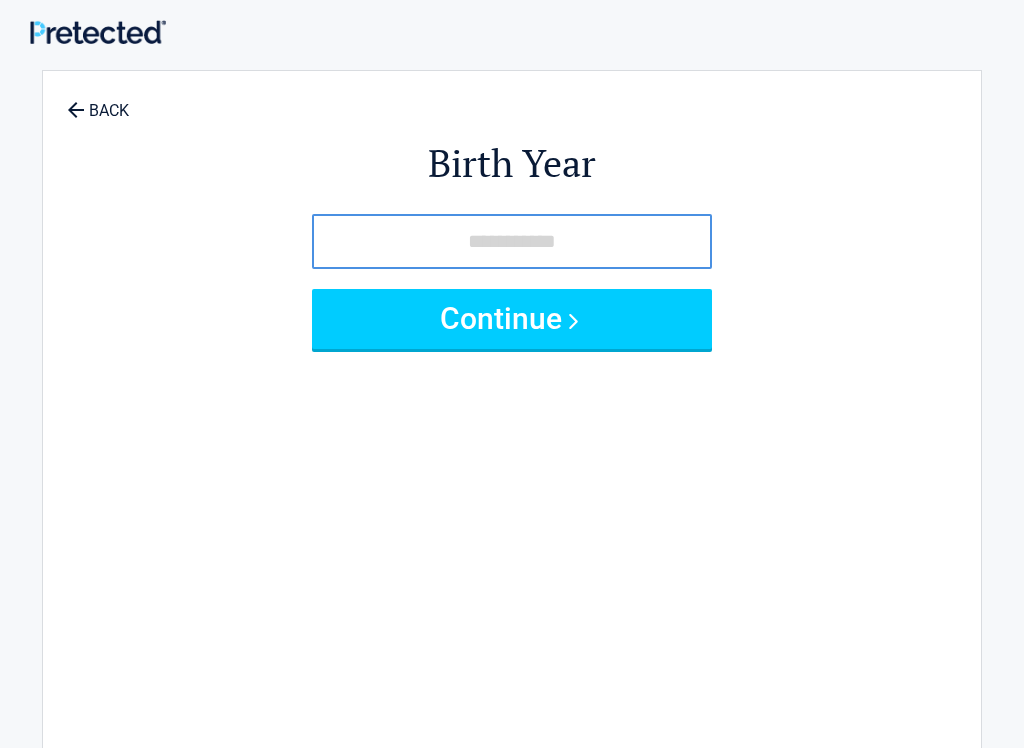 click at bounding box center (512, 241) 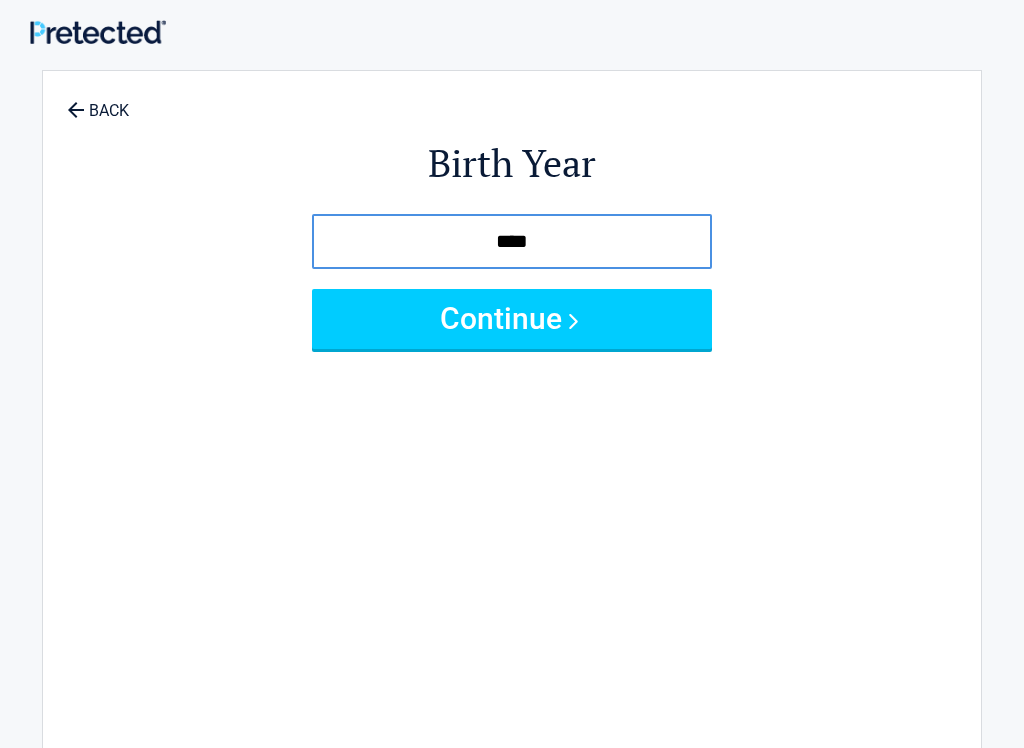 type on "****" 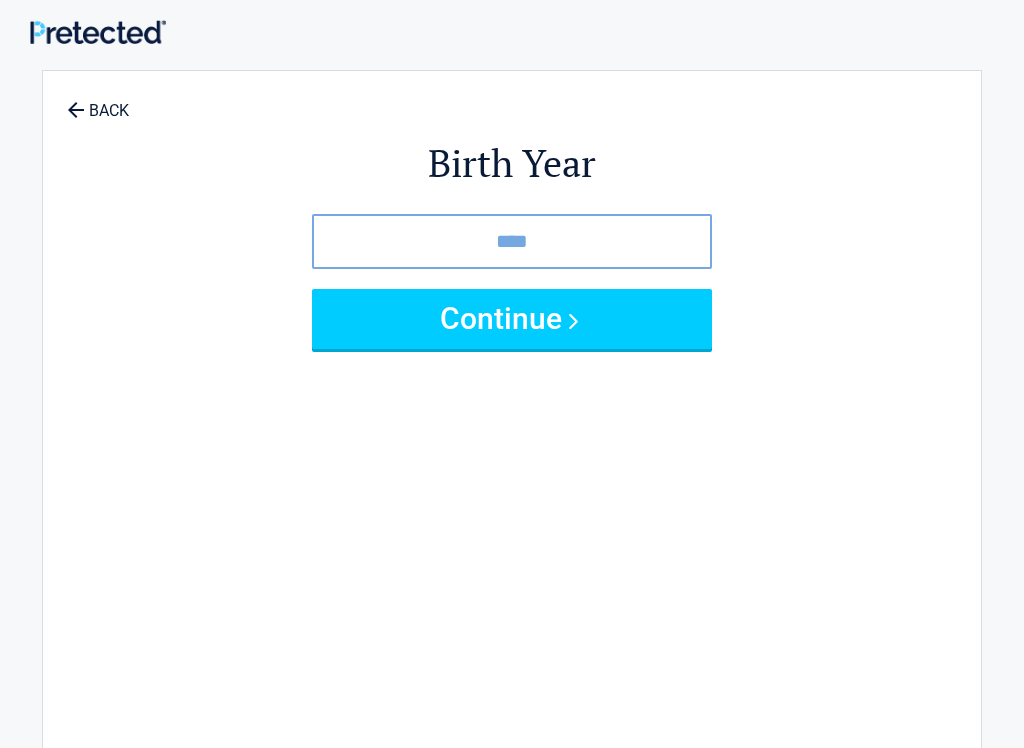 click on "Continue" at bounding box center [512, 319] 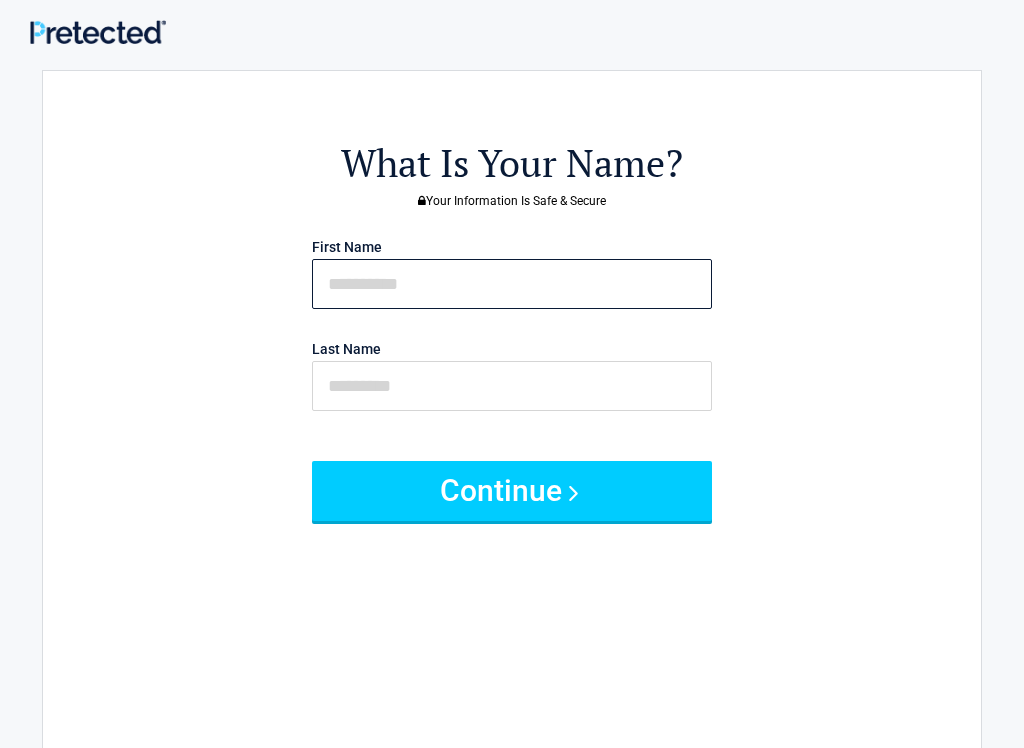 click at bounding box center (512, 284) 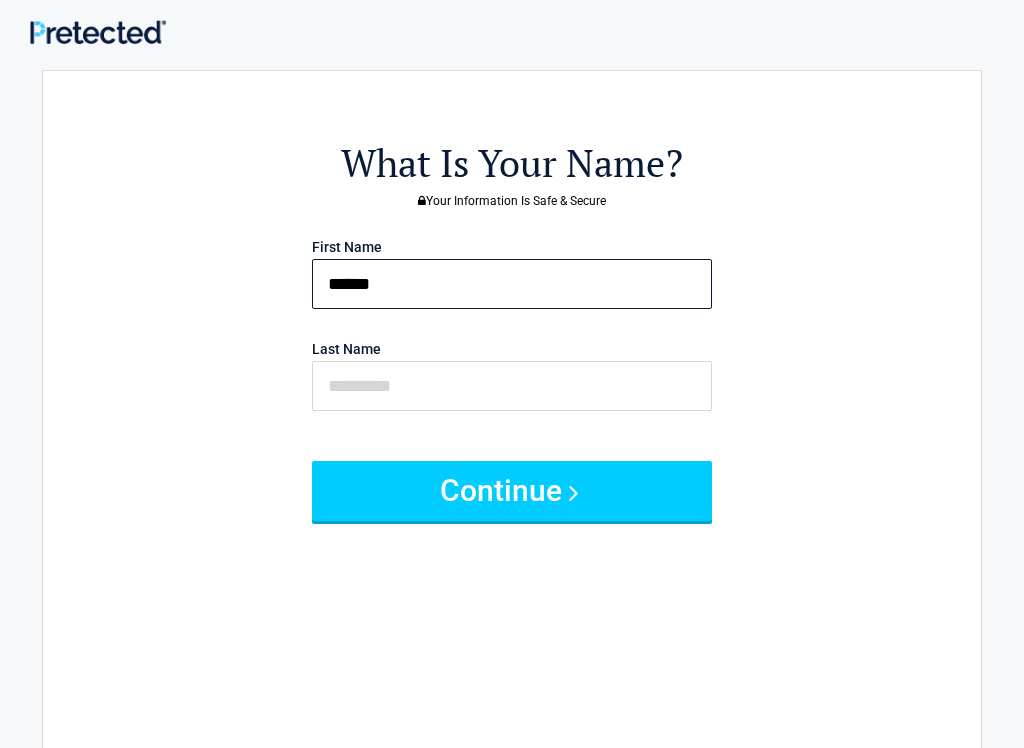 type on "******" 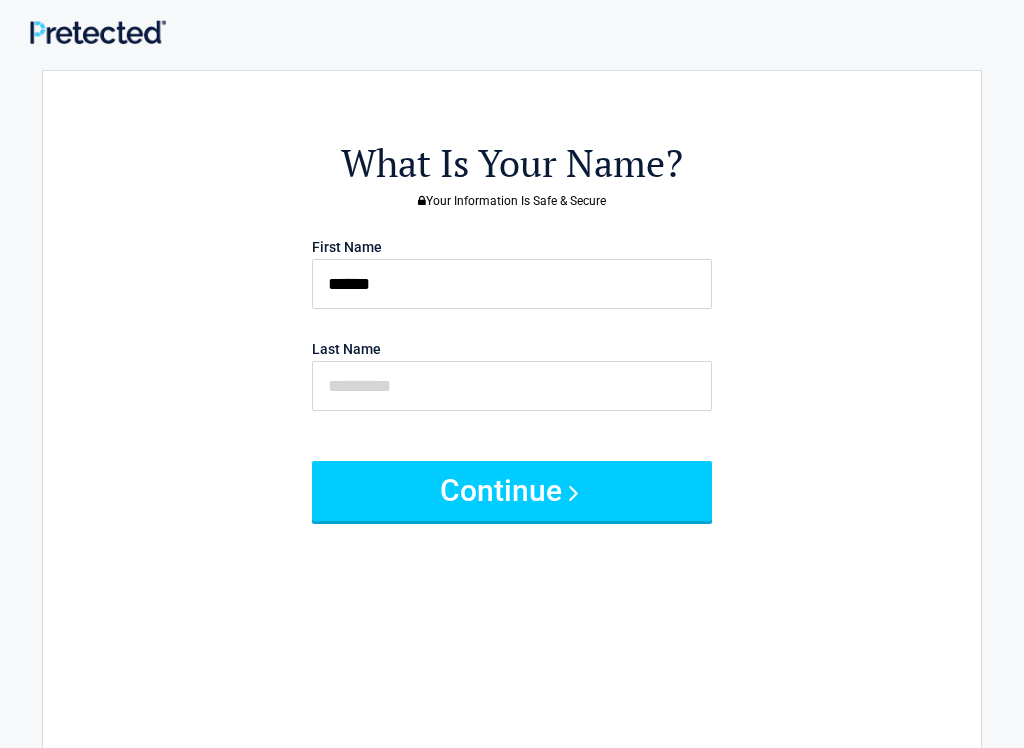 click on "Continue" at bounding box center [512, 491] 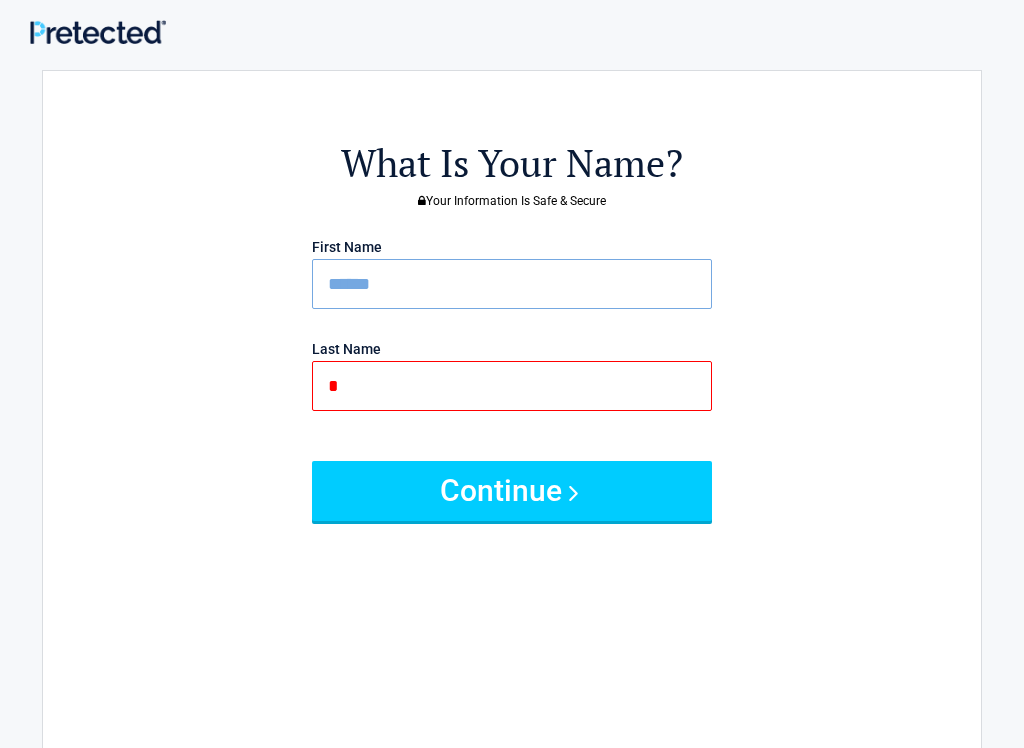 type on "*" 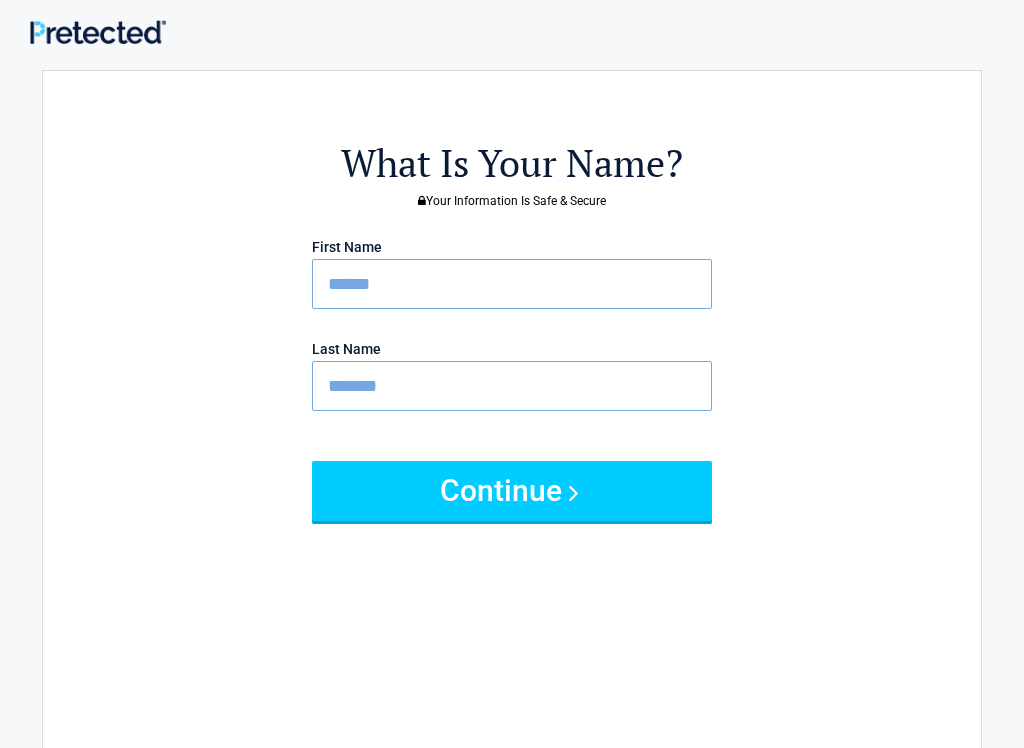 type on "*******" 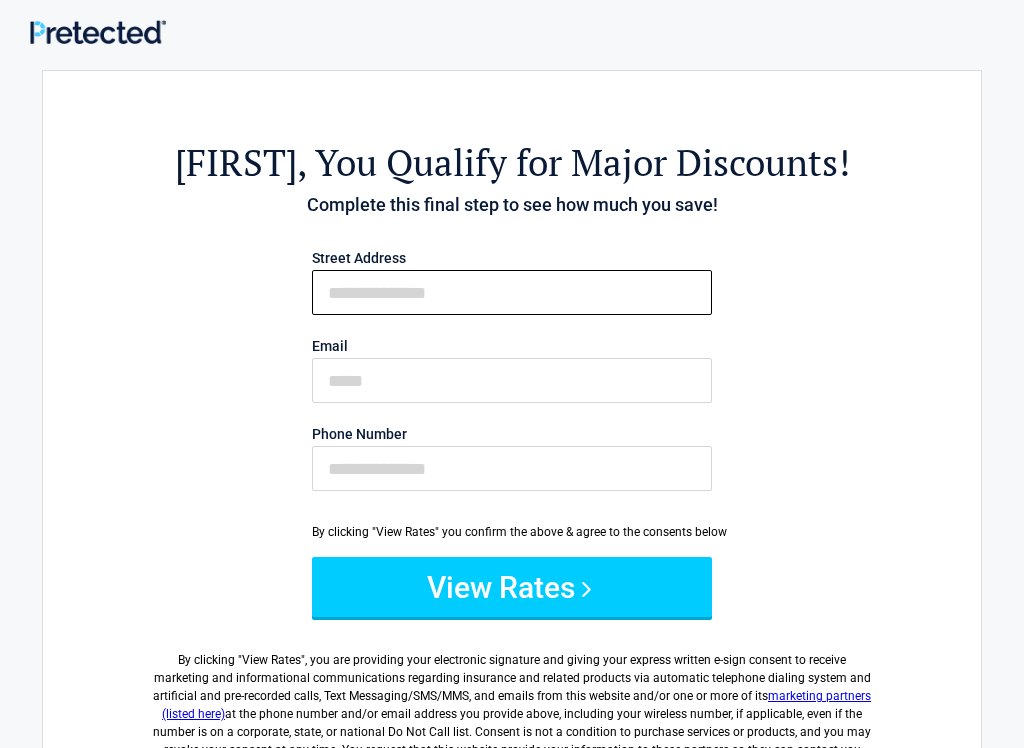 click on "First Name" at bounding box center [512, 292] 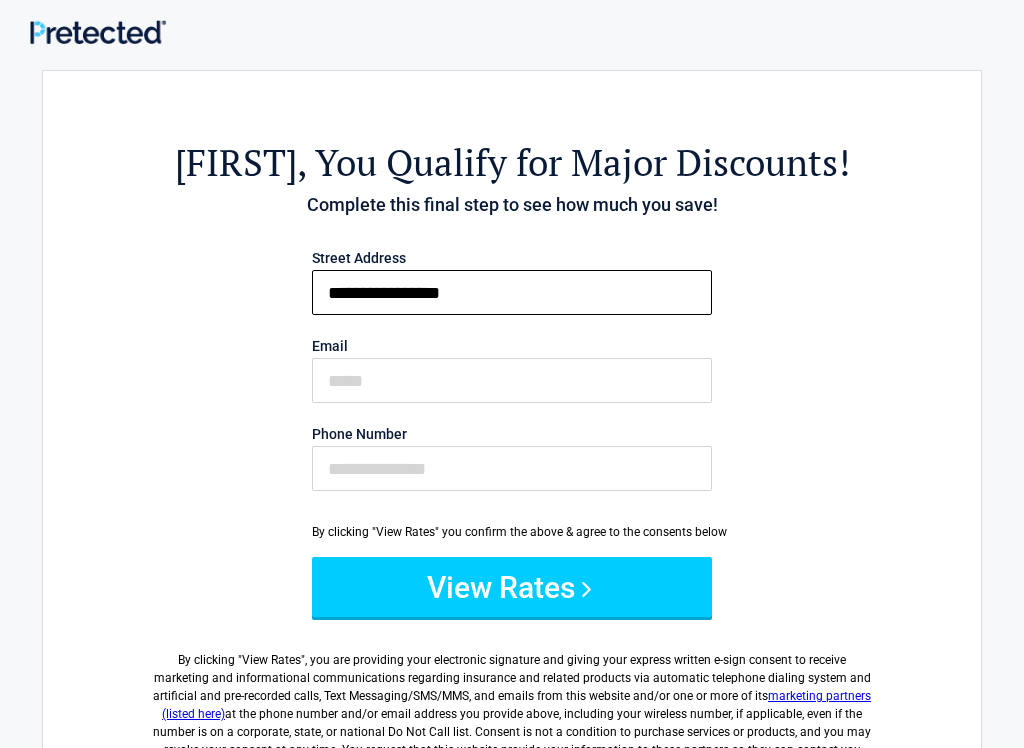 type on "**********" 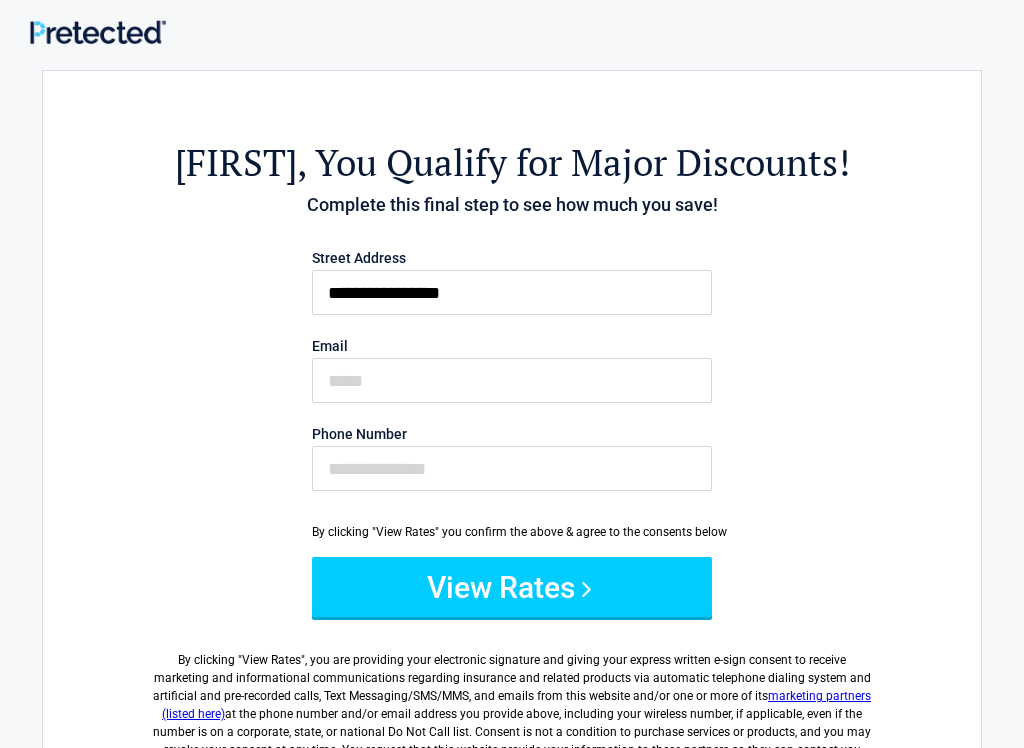 click on "View Rates" at bounding box center [512, 587] 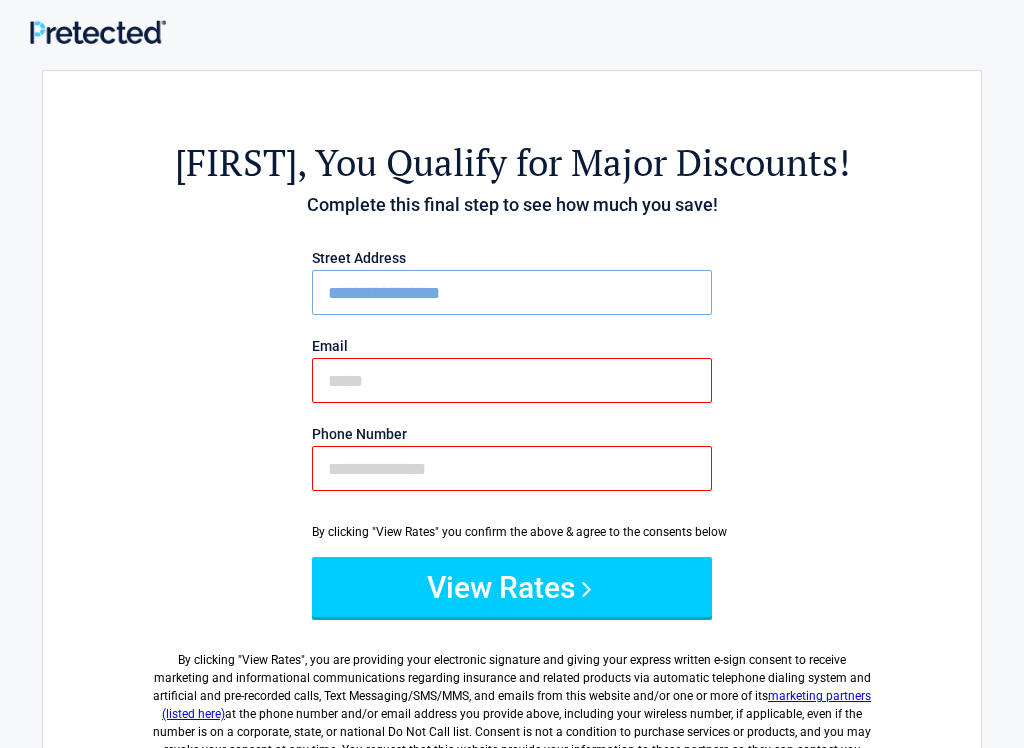 click on "View Rates" at bounding box center (512, 587) 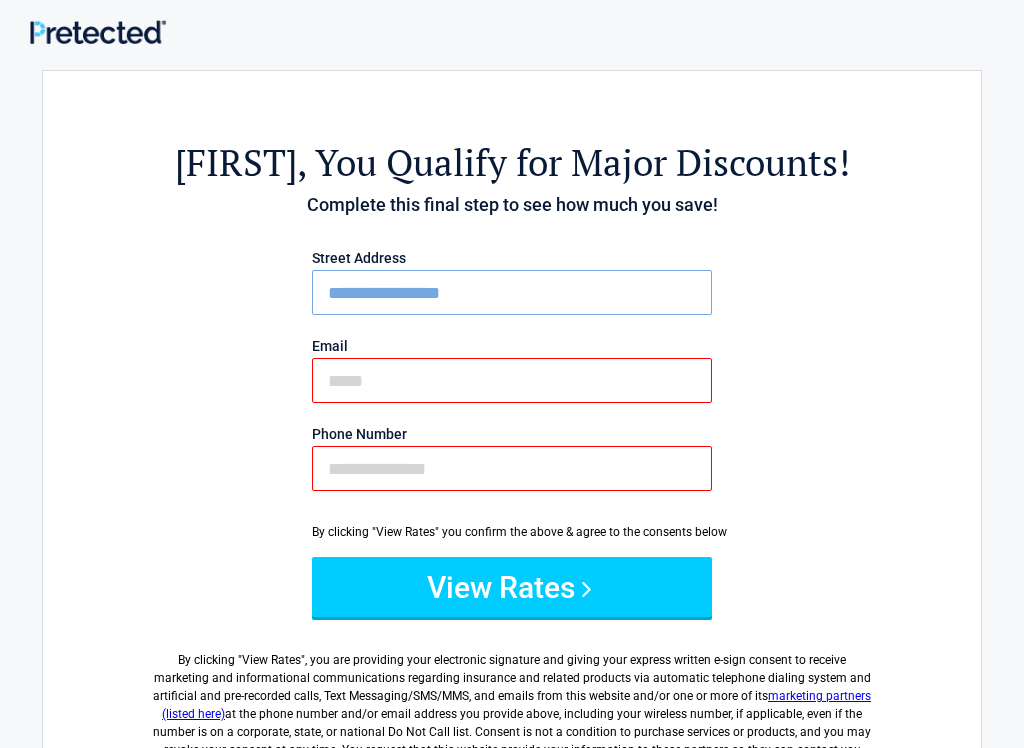 click on "Phone Number" at bounding box center [512, 468] 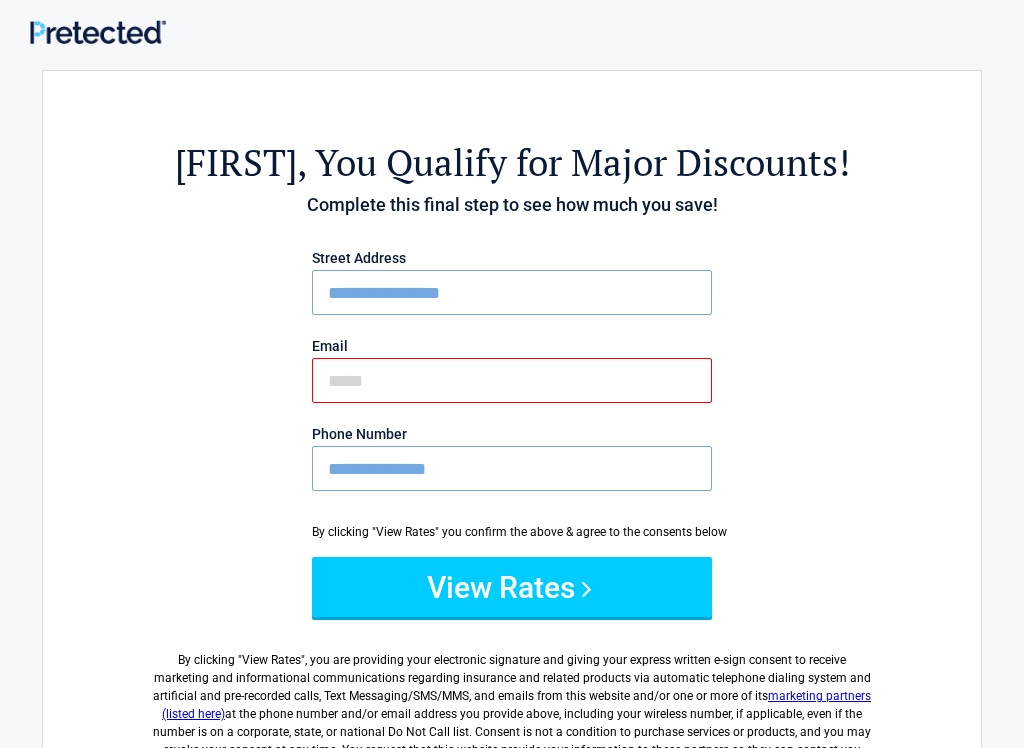type on "**********" 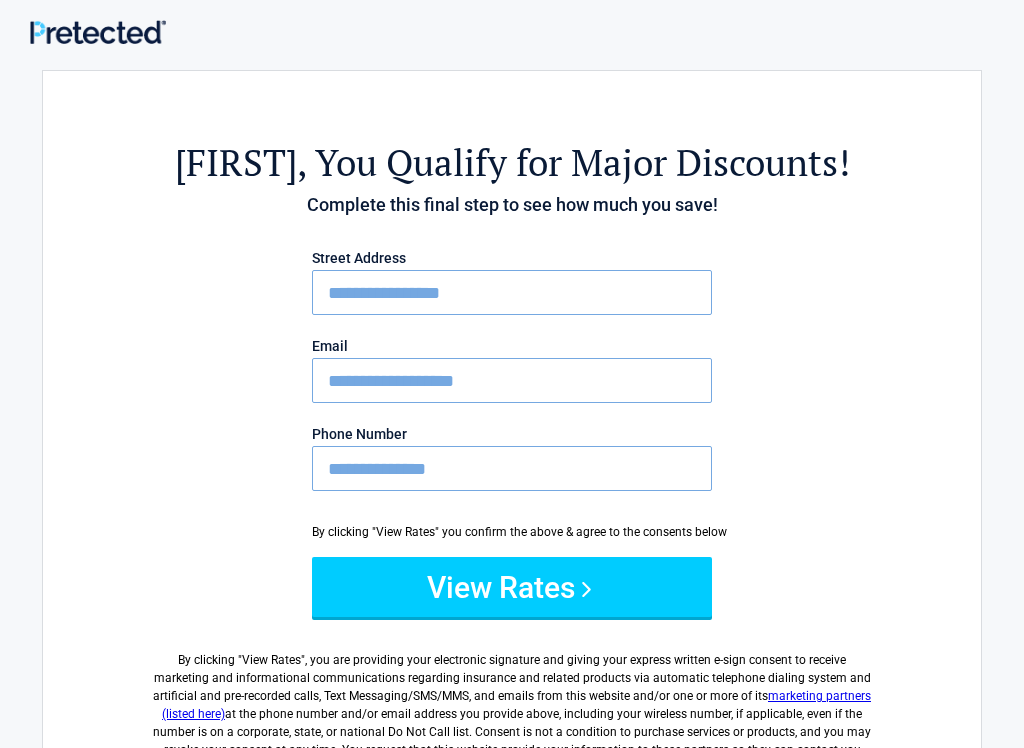 type on "**********" 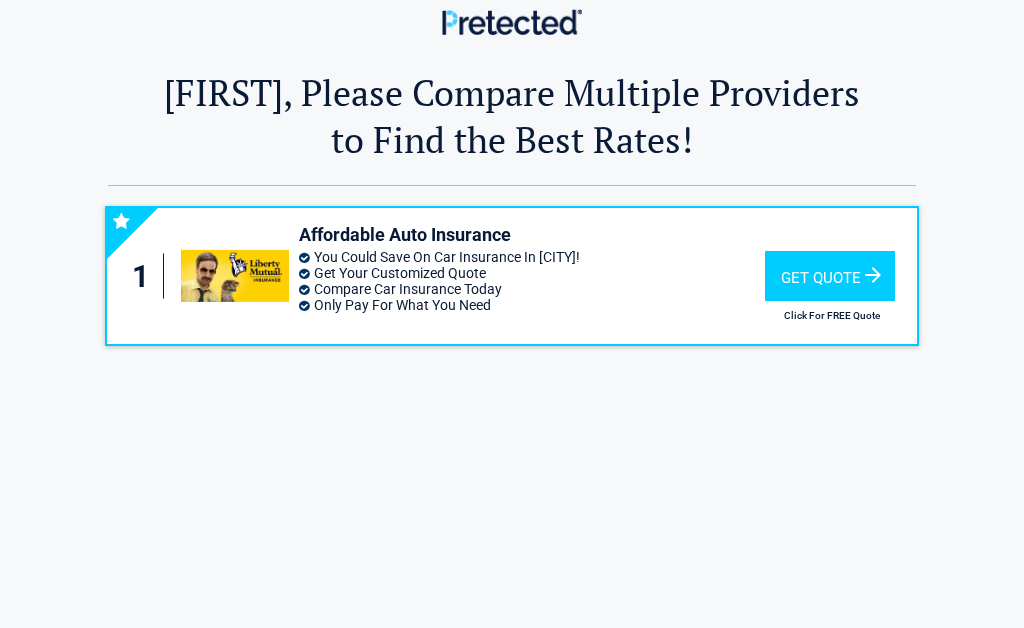 scroll, scrollTop: 0, scrollLeft: 0, axis: both 